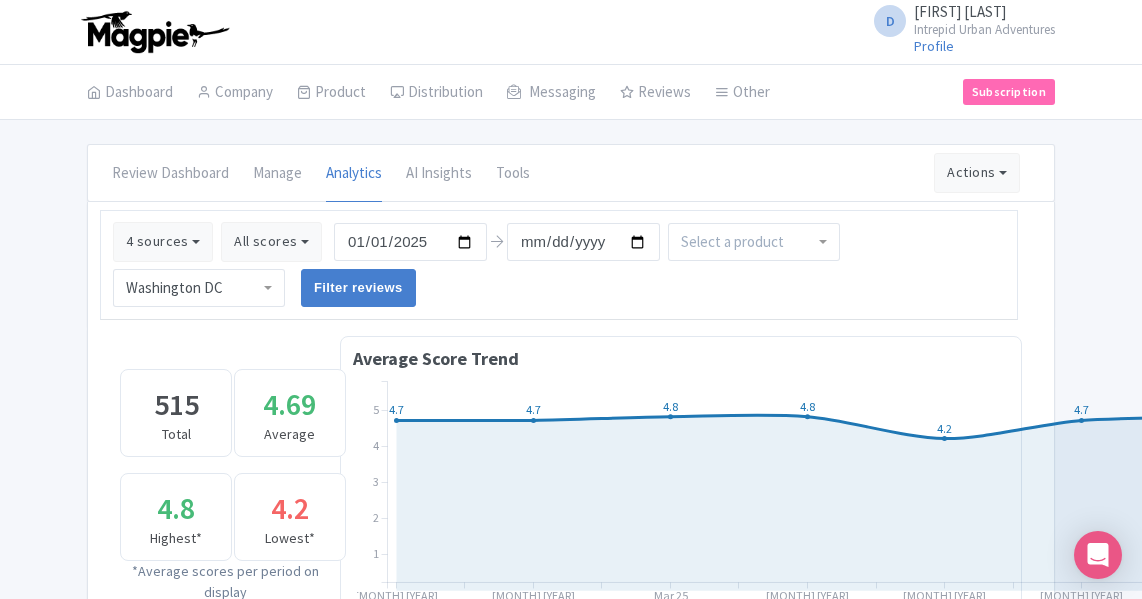 scroll, scrollTop: 0, scrollLeft: 0, axis: both 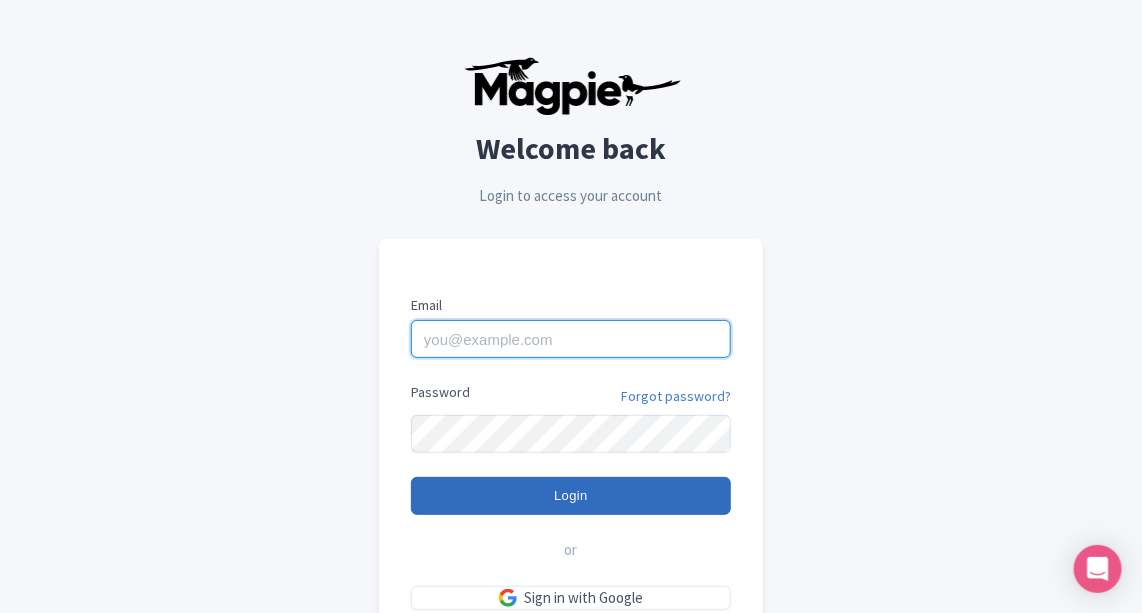 type on "[EMAIL]" 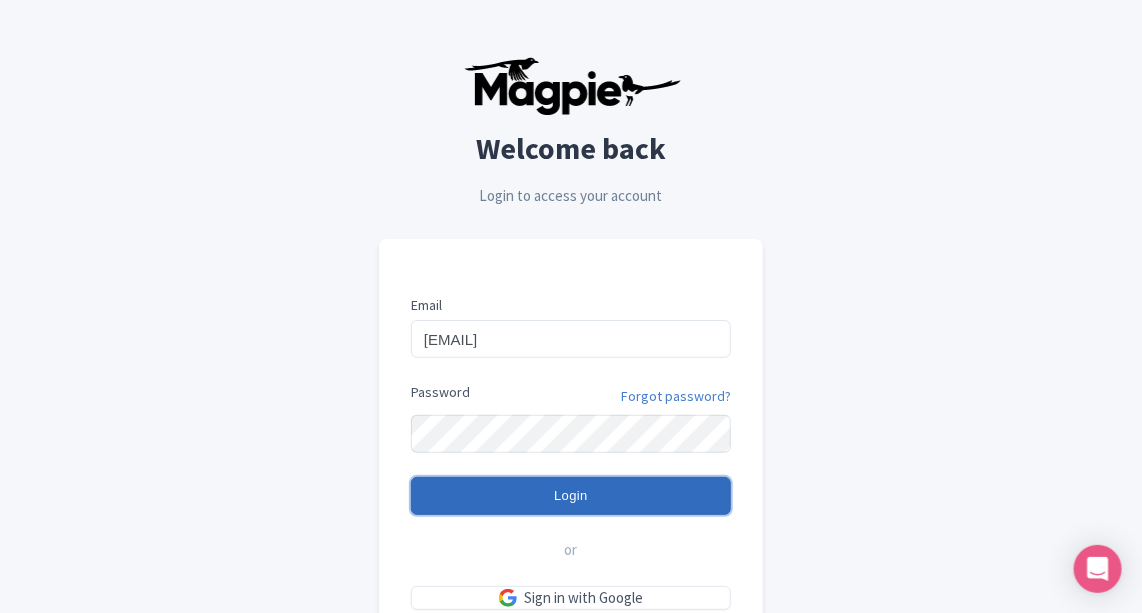 click on "Login" at bounding box center [571, 496] 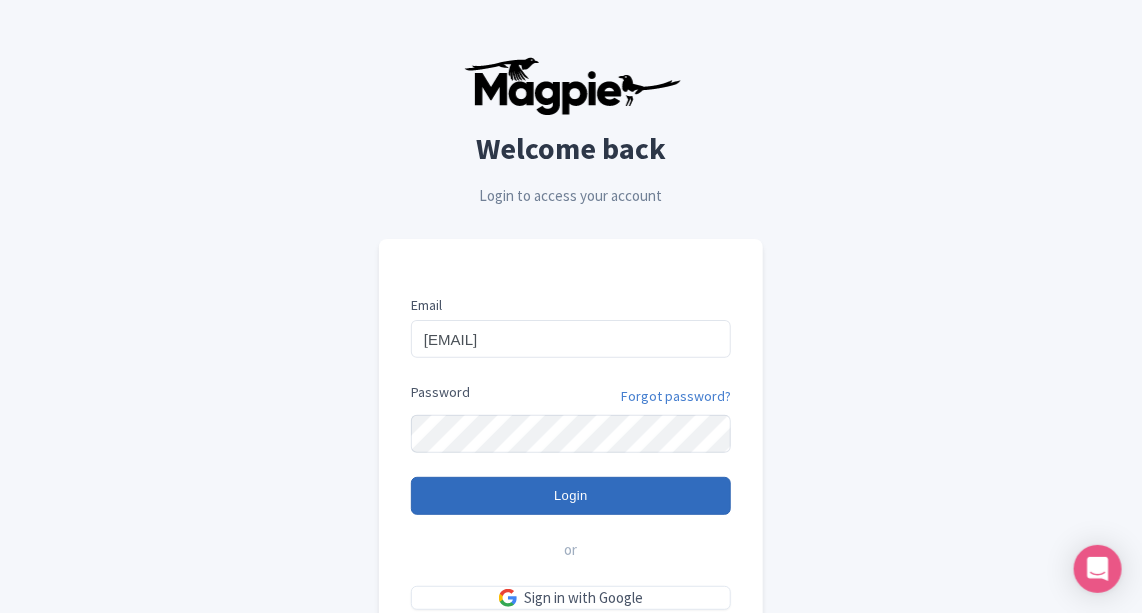 type on "Logging in..." 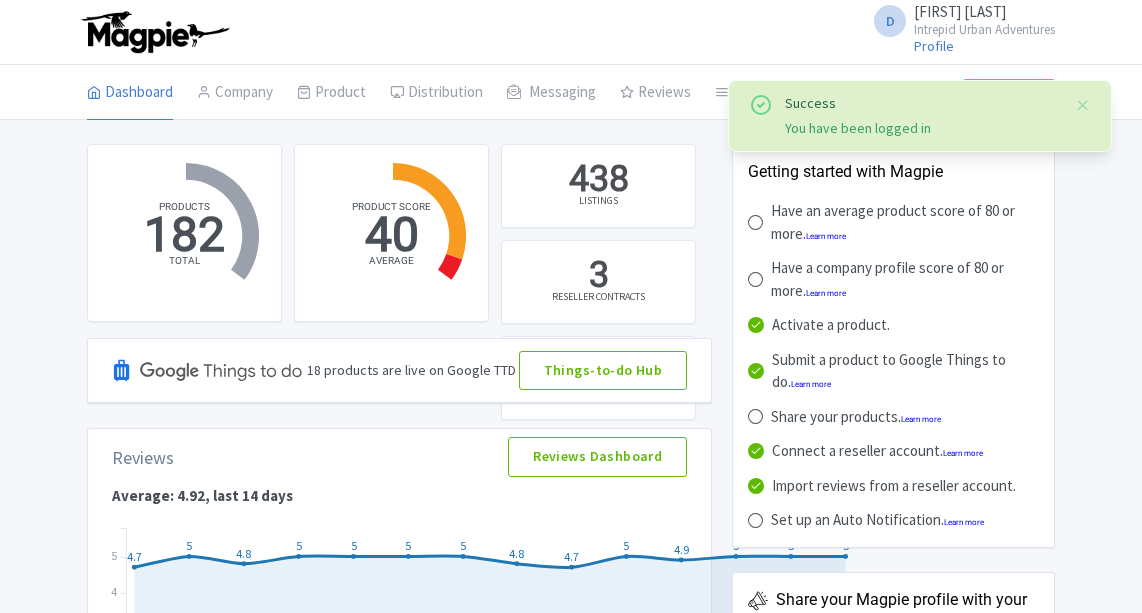 scroll, scrollTop: 0, scrollLeft: 0, axis: both 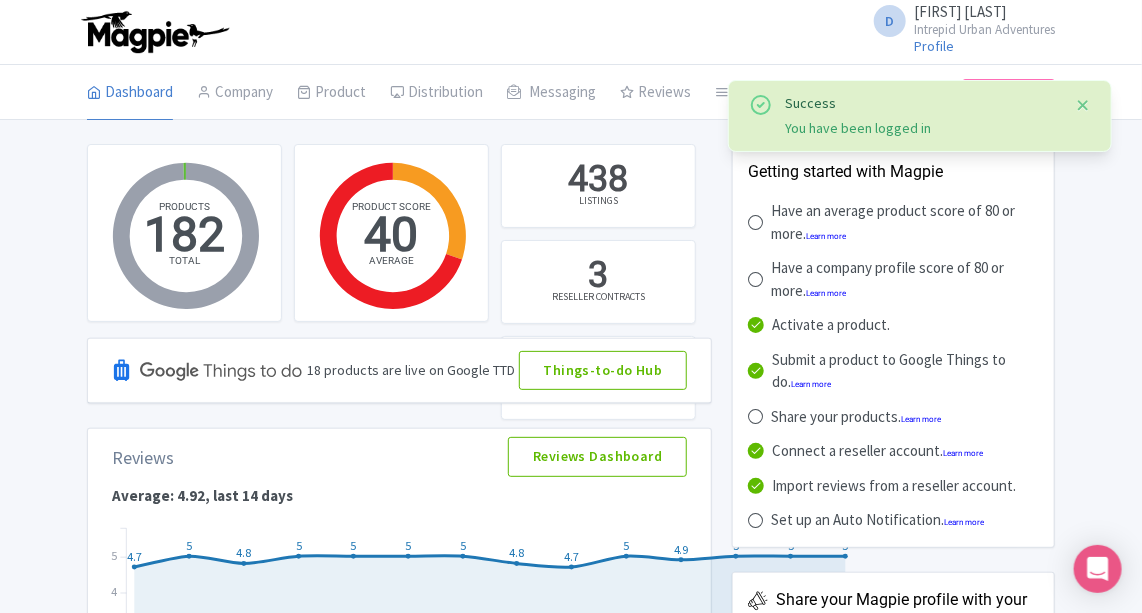 click at bounding box center (1083, 105) 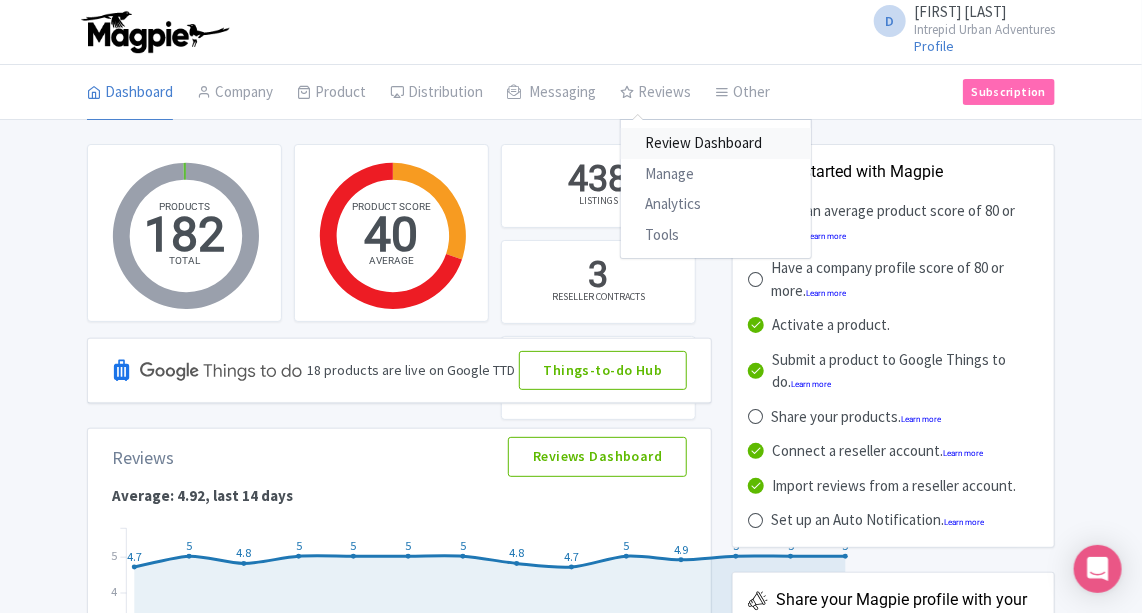 click on "Review Dashboard" at bounding box center (716, 143) 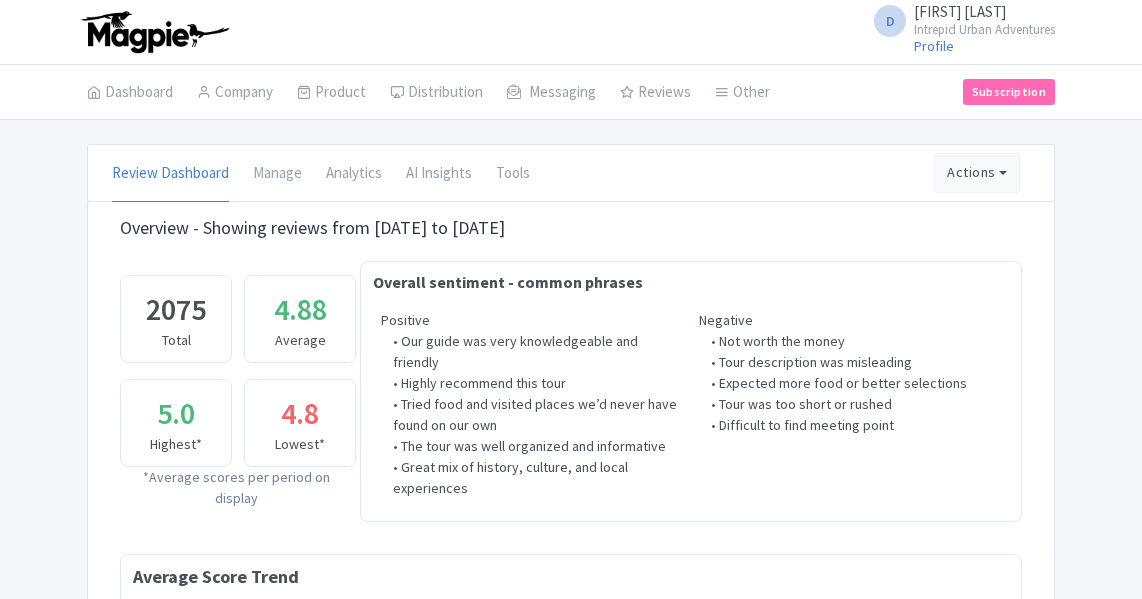 scroll, scrollTop: 0, scrollLeft: 0, axis: both 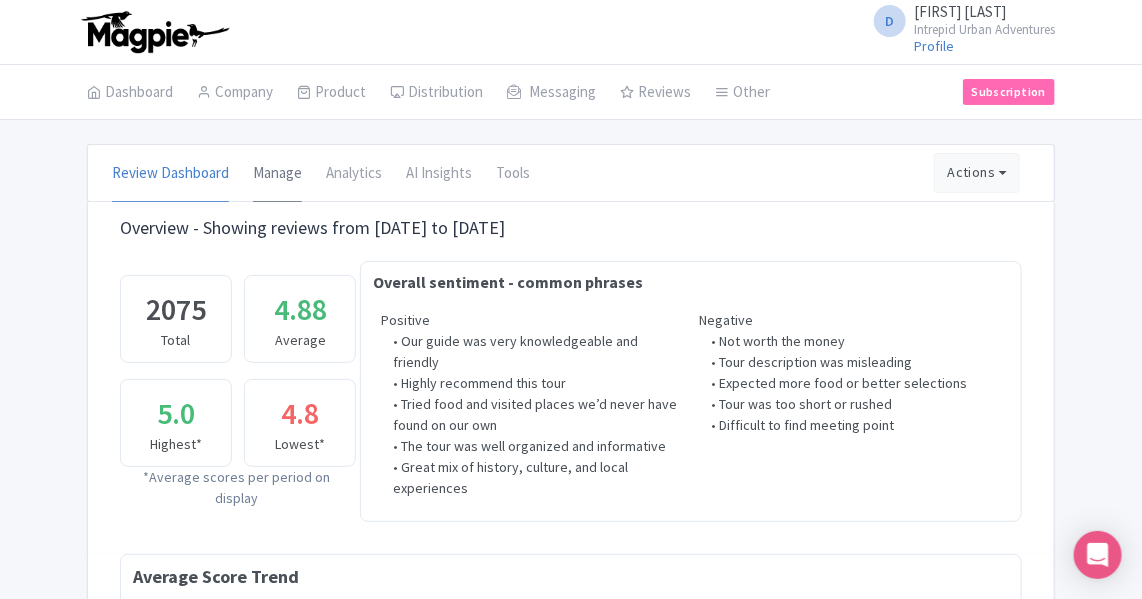click on "Manage" at bounding box center [277, 174] 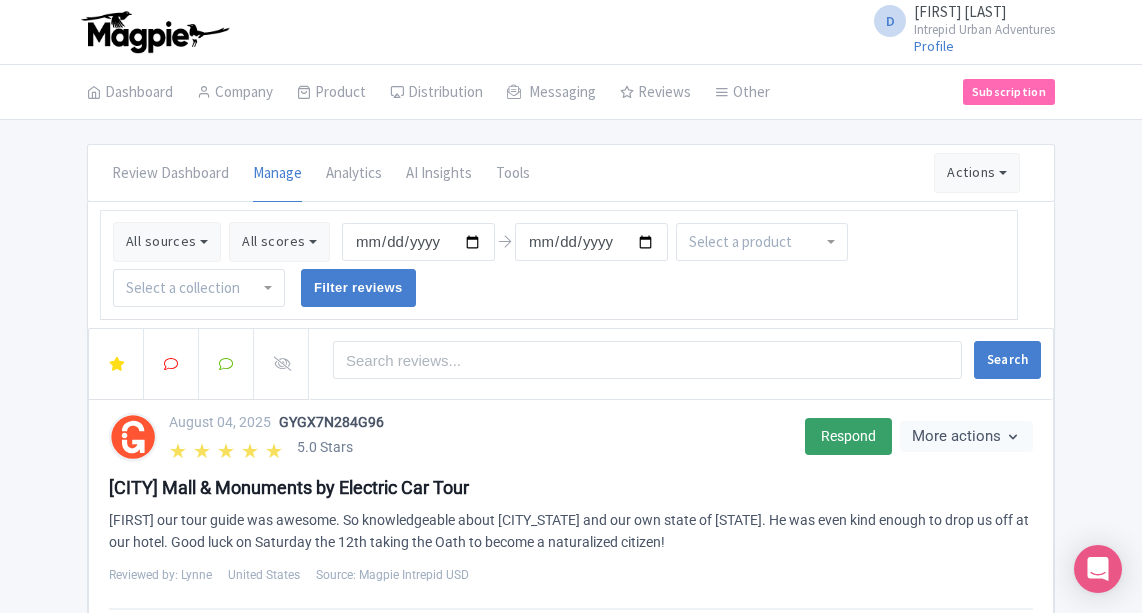 scroll, scrollTop: 0, scrollLeft: 0, axis: both 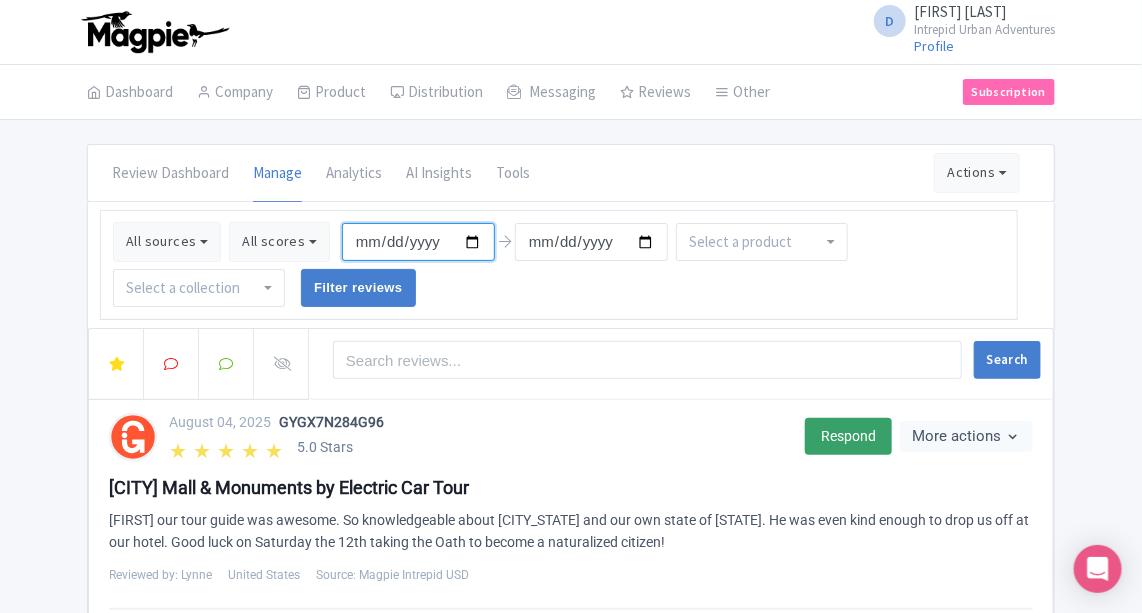 click on "[DATE]" at bounding box center (418, 242) 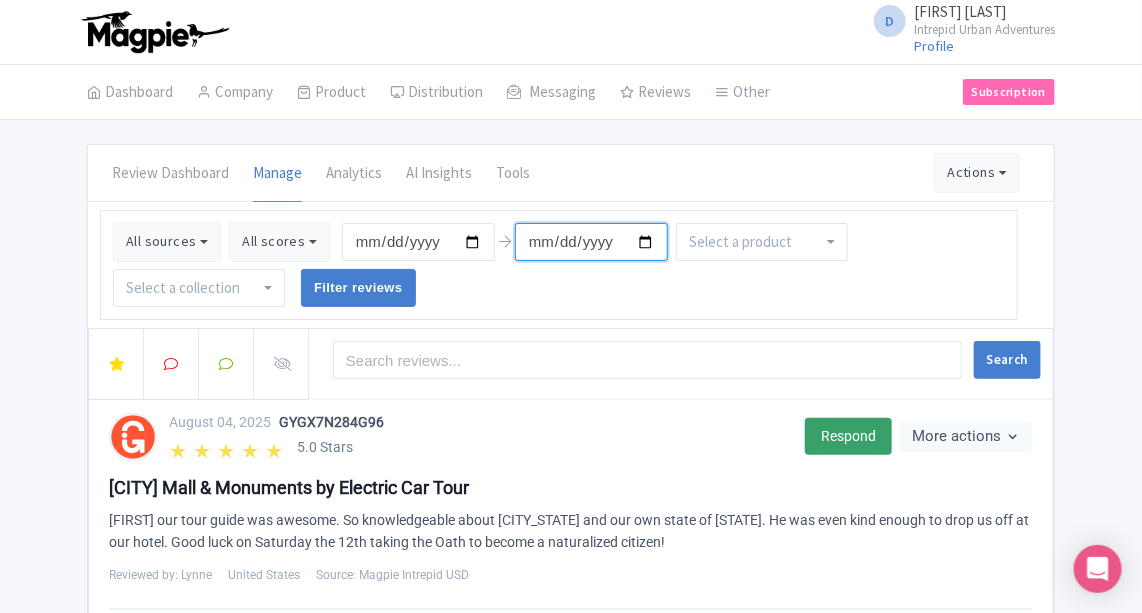 click on "[DATE]" at bounding box center (591, 242) 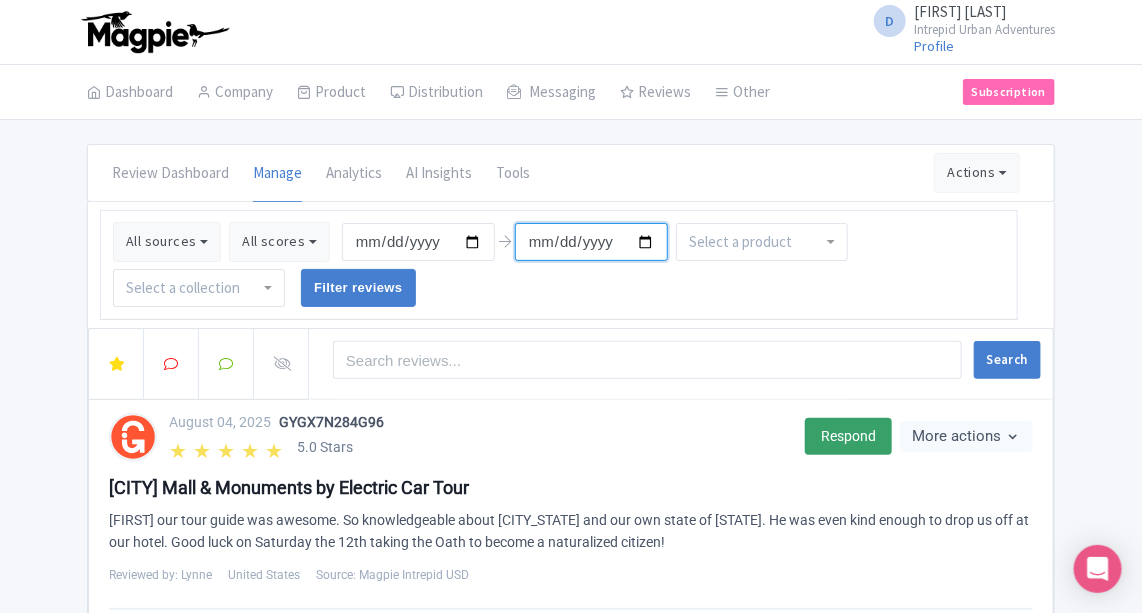 type on "[DATE]" 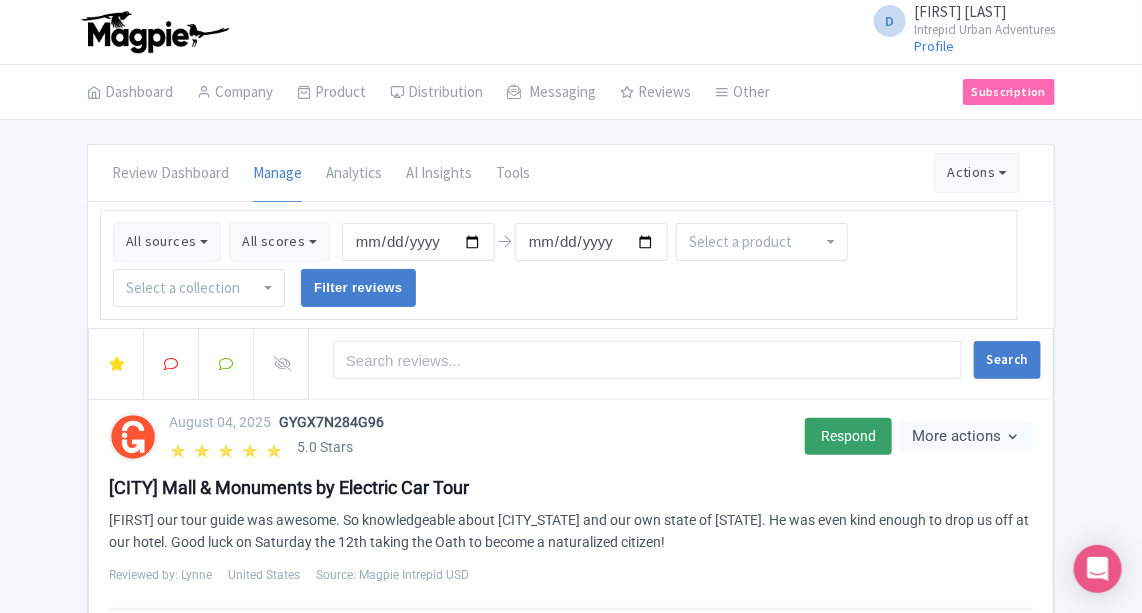 click at bounding box center [742, 242] 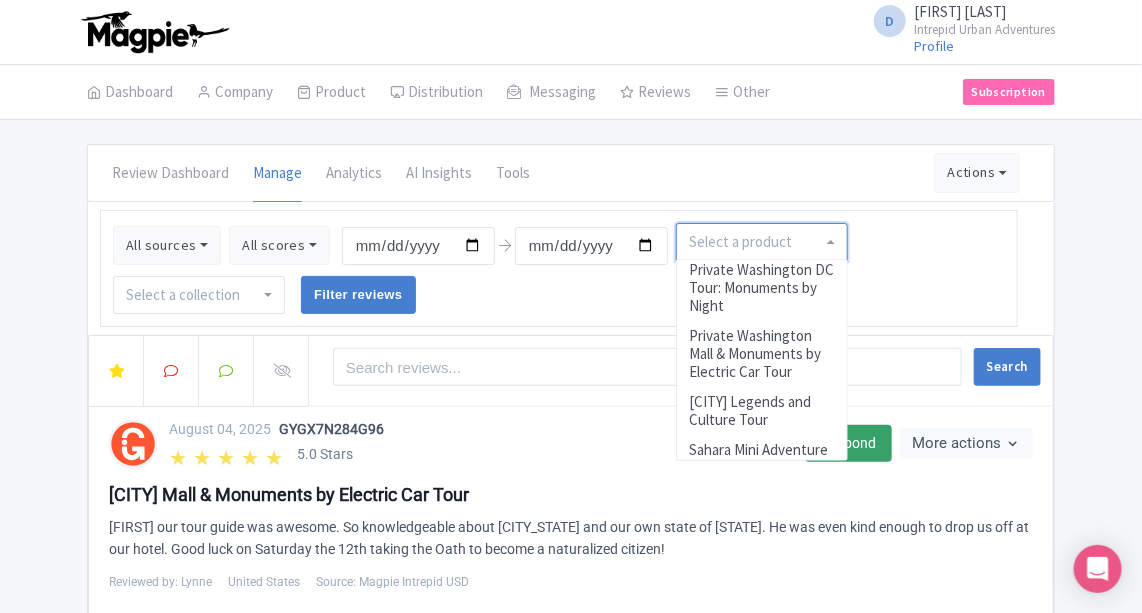 scroll, scrollTop: 9380, scrollLeft: 0, axis: vertical 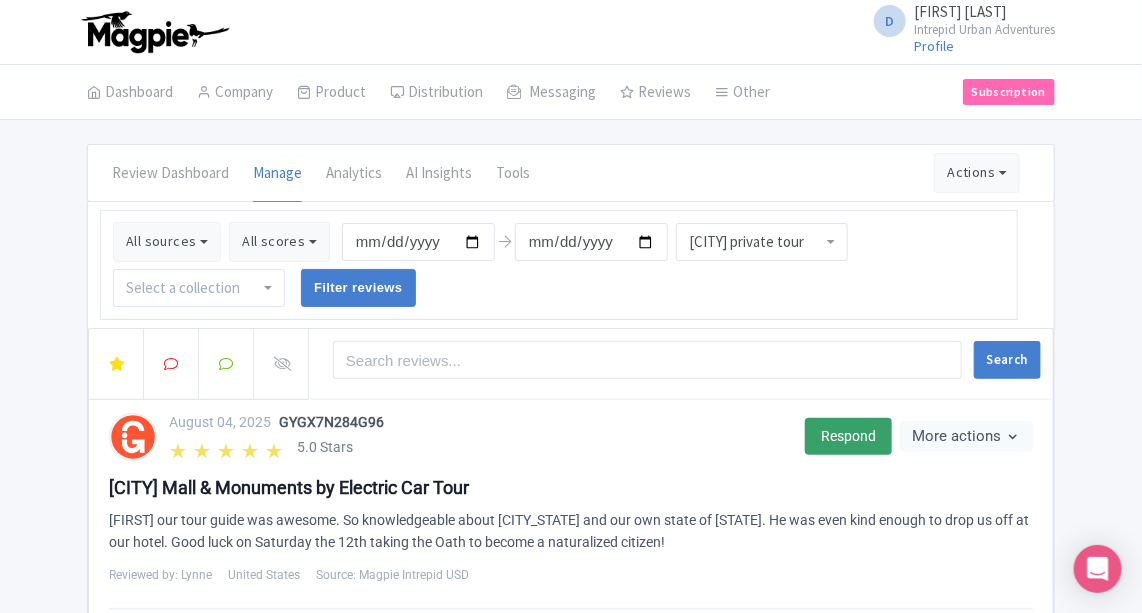 click on "Washington private tour" at bounding box center [762, 242] 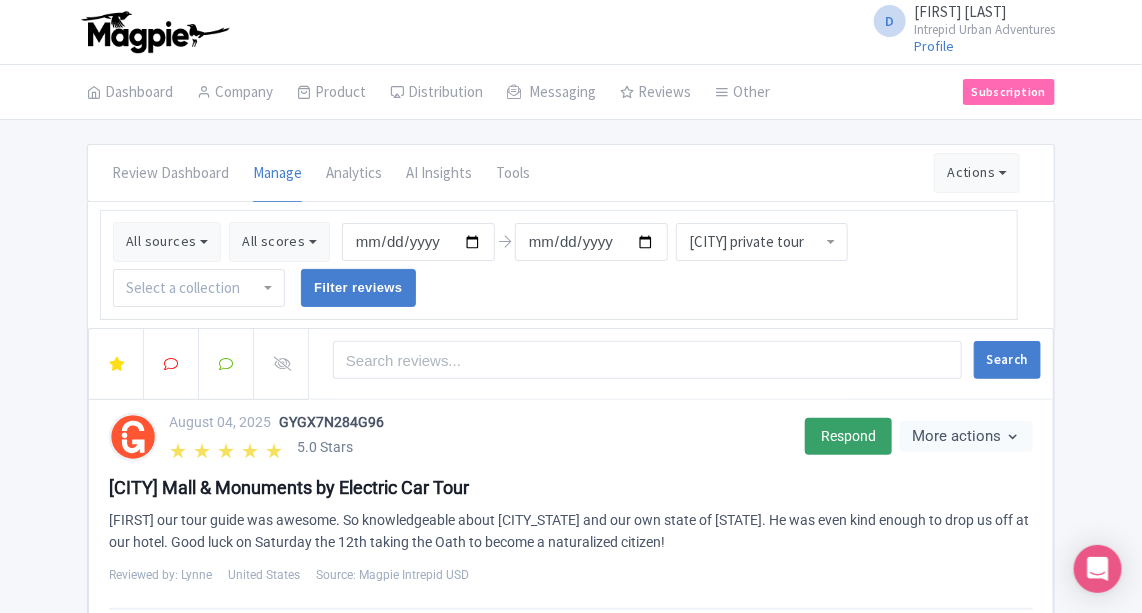 click on "All sources
Select all
Deselect all
Select all
Deselect all
Urban Adventures - USD
Urban Adventures - EUR
Urban Adventures - CAD
Urban Adventures - AUD
Urban Adventures - JPY
Select all
Deselect all
Intrepid Urban Adventures - France
Intrepid Urban Adventures - Croatia
Latin America - 5207
Intrepid Urban Adventures - Thailand
Intrepid Urban Adventures - Indonesia
Intrepid Urban Adventures - Japan
Intrepid Urban Adventures - Canada
Intrepid Urban Adventures - Austria
Intrepid Urban Adventures - Kenya
Intrepid Urban Adventures - Turkey
Intrepid Urban Adventures - USA
Intrepid Urban Adventures - Vietnam
Intrepid Urban Adventures - Spain
Intrepid Urban Adventures - Romania" at bounding box center (559, 265) 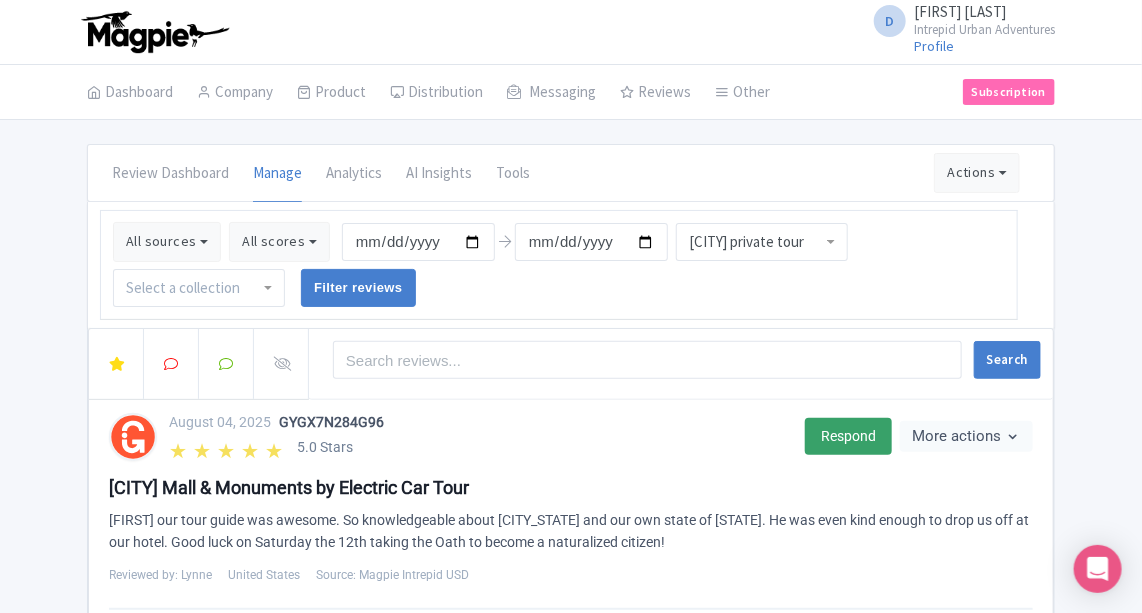 click on "Washington private tour" at bounding box center [762, 242] 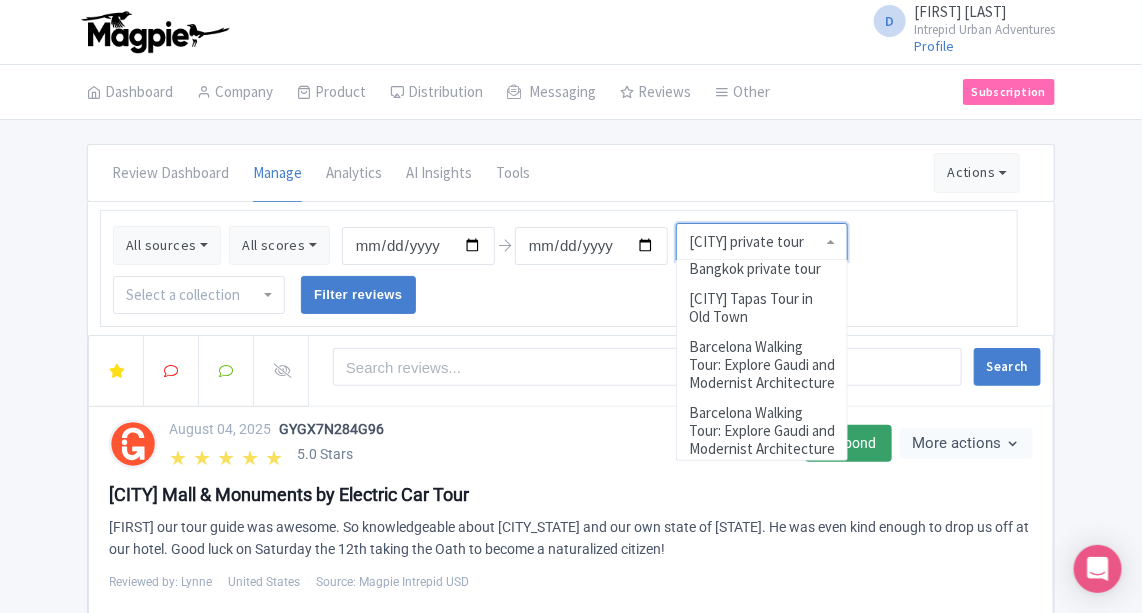 scroll, scrollTop: 0, scrollLeft: 0, axis: both 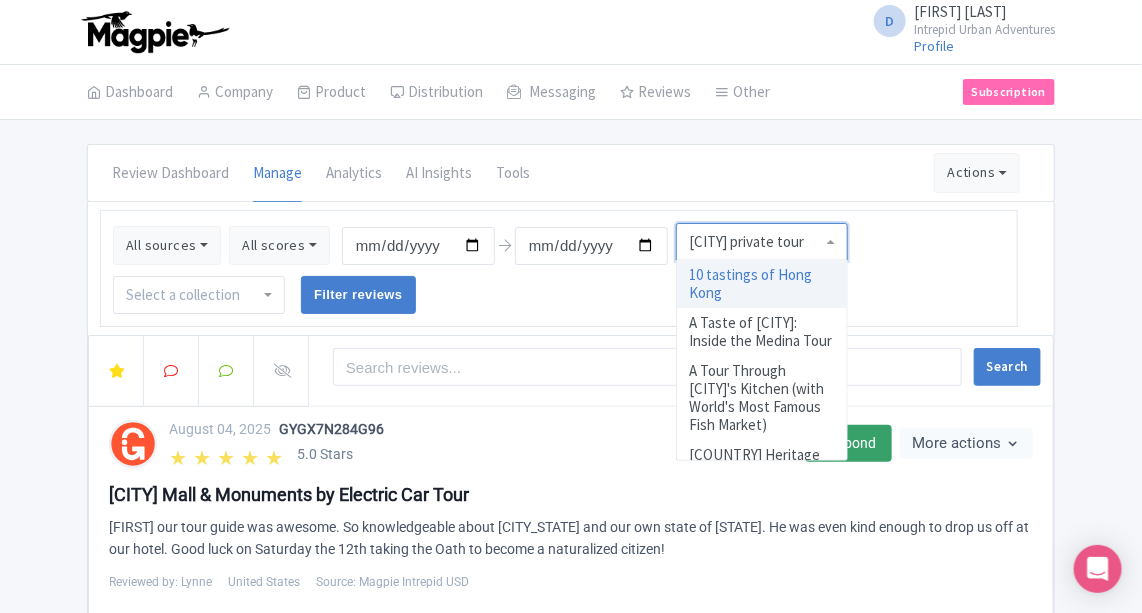 click on "All sources
Select all
Deselect all
Select all
Deselect all
Urban Adventures - USD
Urban Adventures - EUR
Urban Adventures - CAD
Urban Adventures - AUD
Urban Adventures - JPY
Select all
Deselect all
Intrepid Urban Adventures - France
Intrepid Urban Adventures - Croatia
Latin America - 5207
Intrepid Urban Adventures - Thailand
Intrepid Urban Adventures - Indonesia
Intrepid Urban Adventures - Japan
Intrepid Urban Adventures - Canada
Intrepid Urban Adventures - Austria
Intrepid Urban Adventures - Kenya
Intrepid Urban Adventures - Turkey
Intrepid Urban Adventures - USA
Intrepid Urban Adventures - Vietnam
Intrepid Urban Adventures - Spain
Intrepid Urban Adventures - Romania" at bounding box center [559, 268] 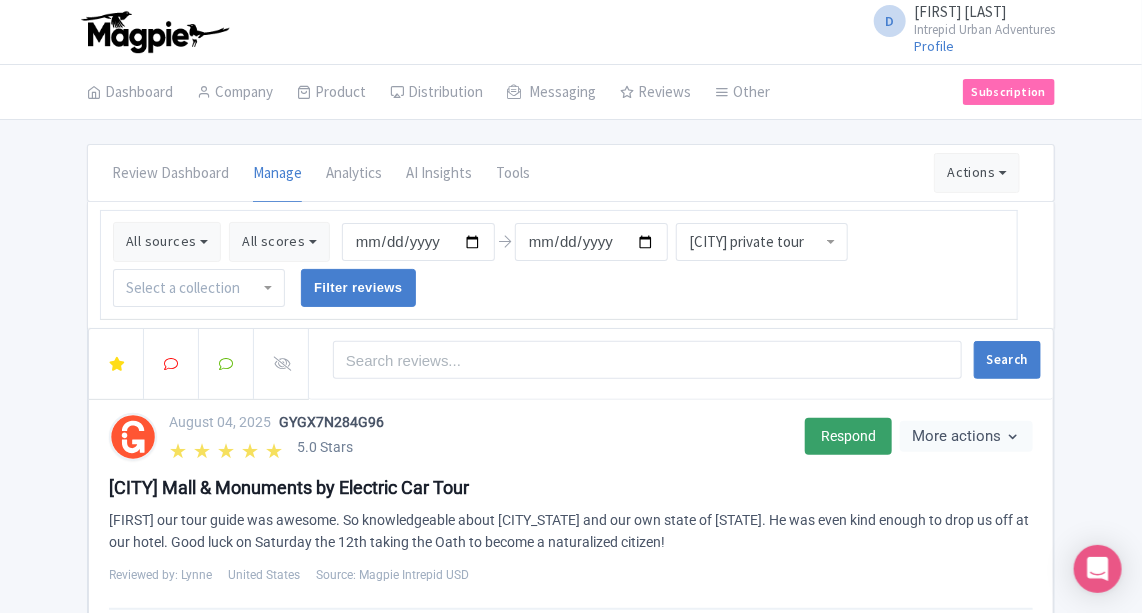 scroll, scrollTop: 9380, scrollLeft: 0, axis: vertical 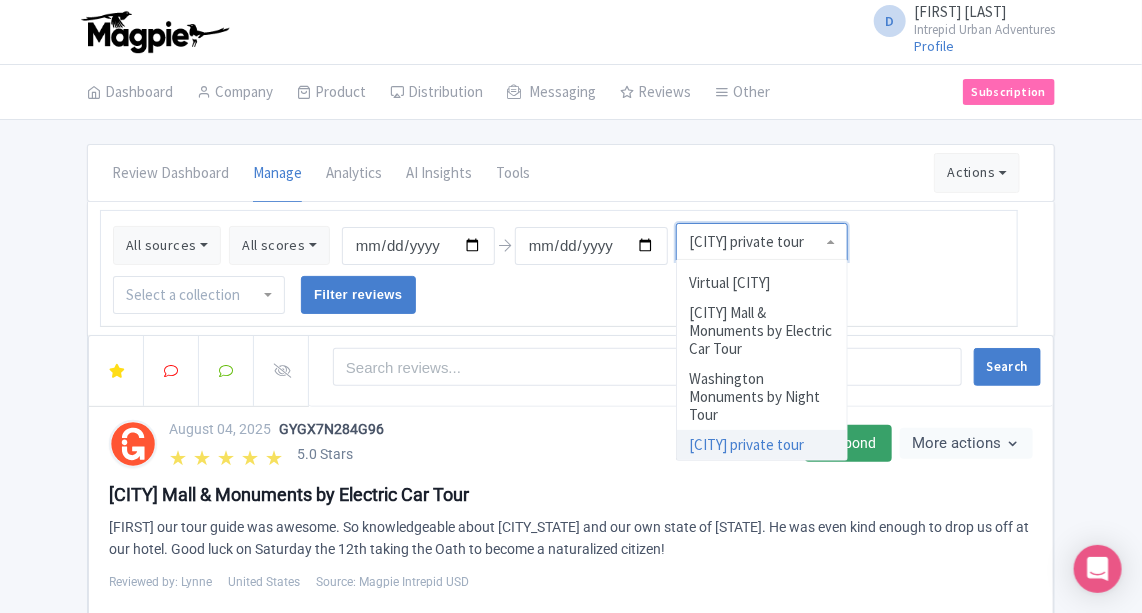 drag, startPoint x: 804, startPoint y: 238, endPoint x: 766, endPoint y: 238, distance: 38 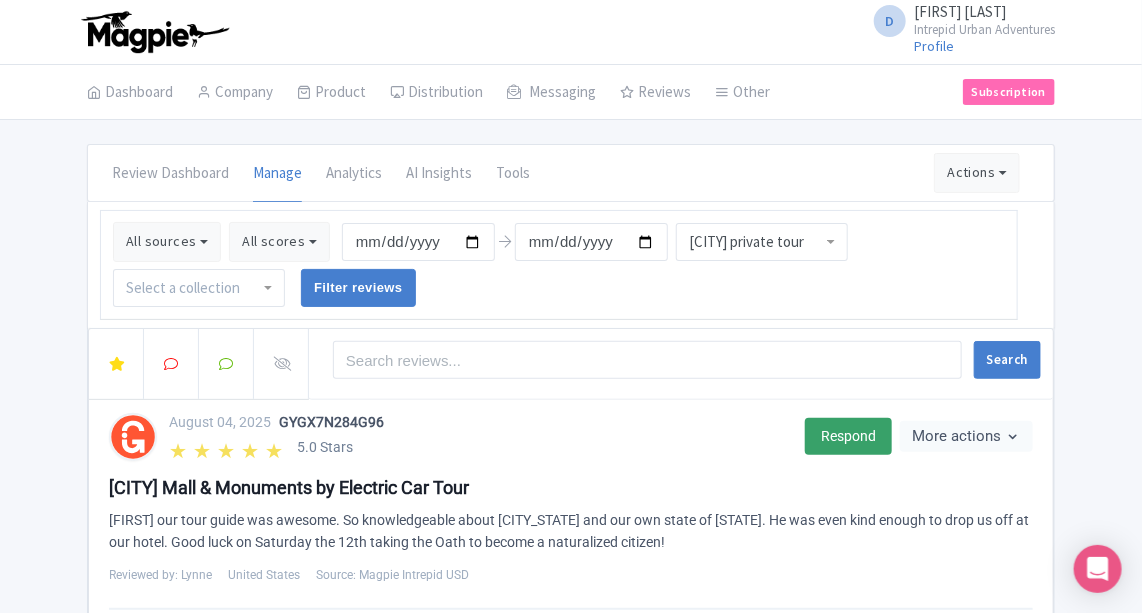 click on "All sources
Select all
Deselect all
Select all
Deselect all
Urban Adventures - USD
Urban Adventures - EUR
Urban Adventures - CAD
Urban Adventures - AUD
Urban Adventures - JPY
Select all
Deselect all
Intrepid Urban Adventures - France
Intrepid Urban Adventures - Croatia
Latin America - 5207
Intrepid Urban Adventures - Thailand
Intrepid Urban Adventures - Indonesia
Intrepid Urban Adventures - Japan
Intrepid Urban Adventures - Canada
Intrepid Urban Adventures - Austria
Intrepid Urban Adventures - Kenya
Intrepid Urban Adventures - Turkey
Intrepid Urban Adventures - USA
Intrepid Urban Adventures - Vietnam
Intrepid Urban Adventures - Spain
Intrepid Urban Adventures - Romania" at bounding box center [559, 265] 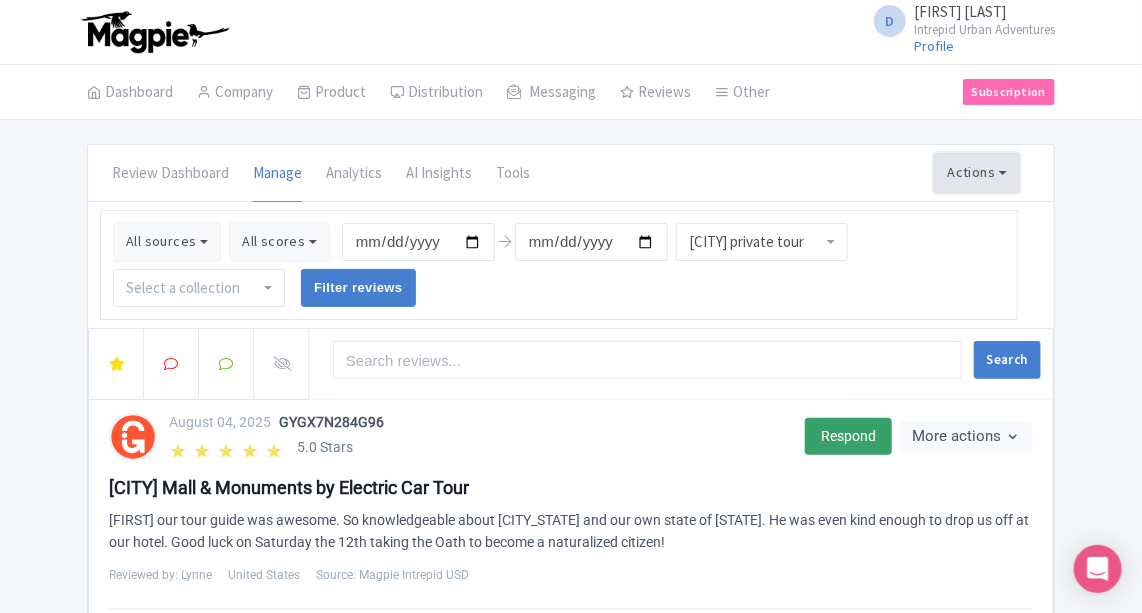 click on "Actions" at bounding box center (977, 173) 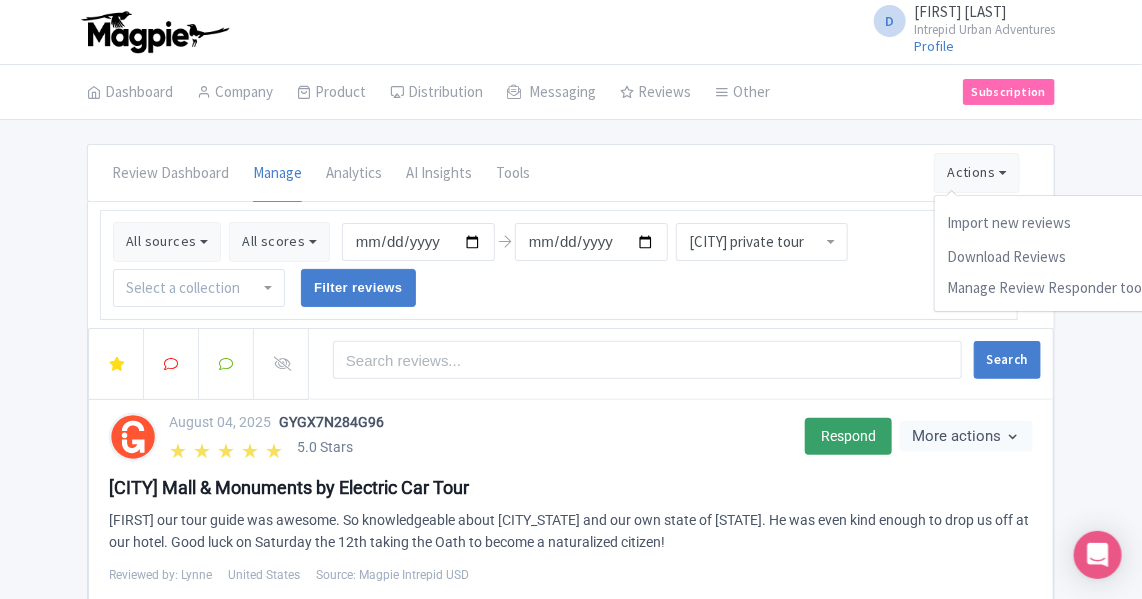 click on "Review Dashboard
Manage
Analytics
AI Insights
Tools
Actions
Import new reviews
Download Reviews
Manage Review Responder tool" at bounding box center [571, 173] 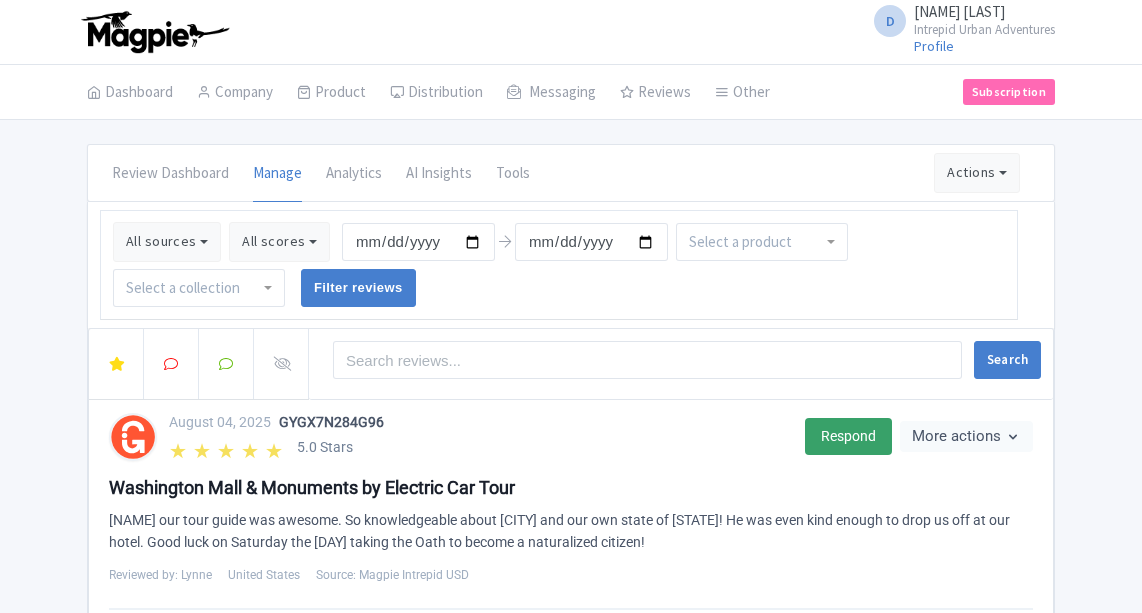 scroll, scrollTop: 0, scrollLeft: 0, axis: both 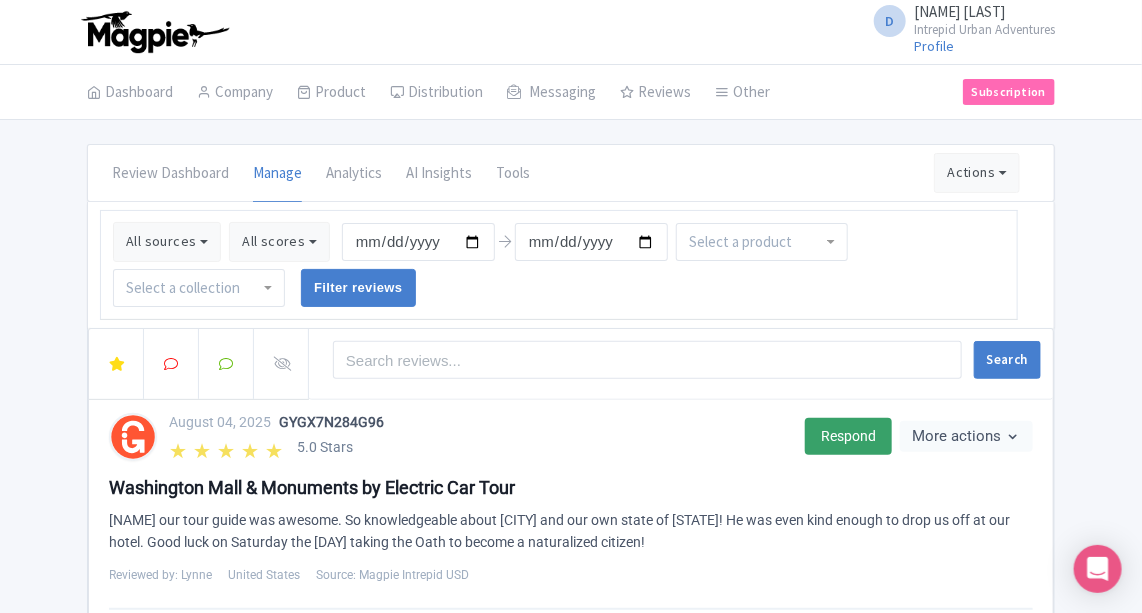 click at bounding box center (199, 288) 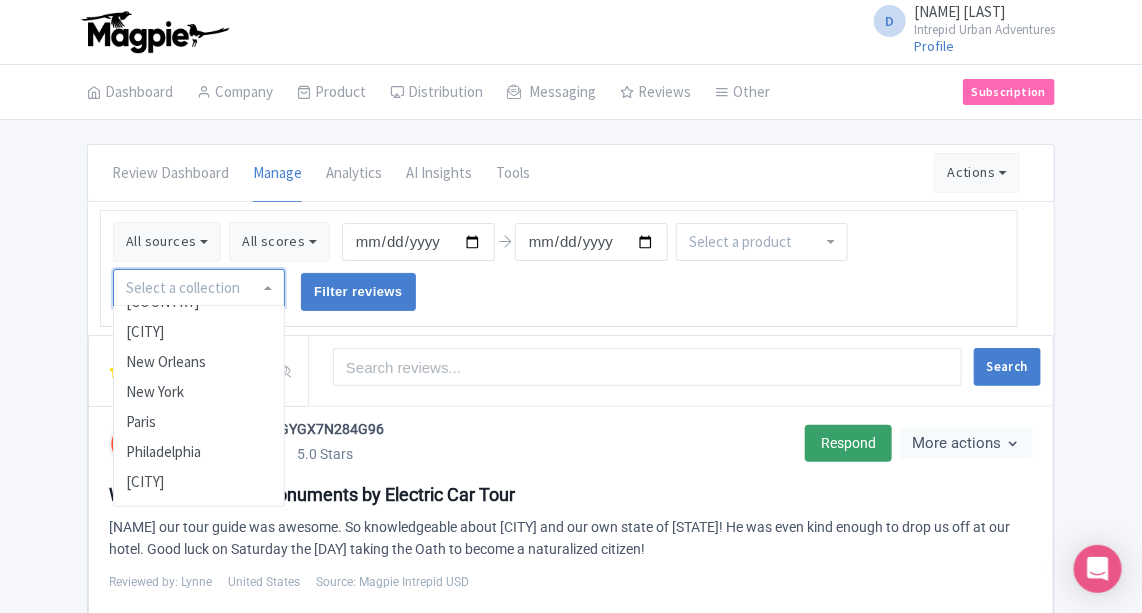 scroll, scrollTop: 1089, scrollLeft: 0, axis: vertical 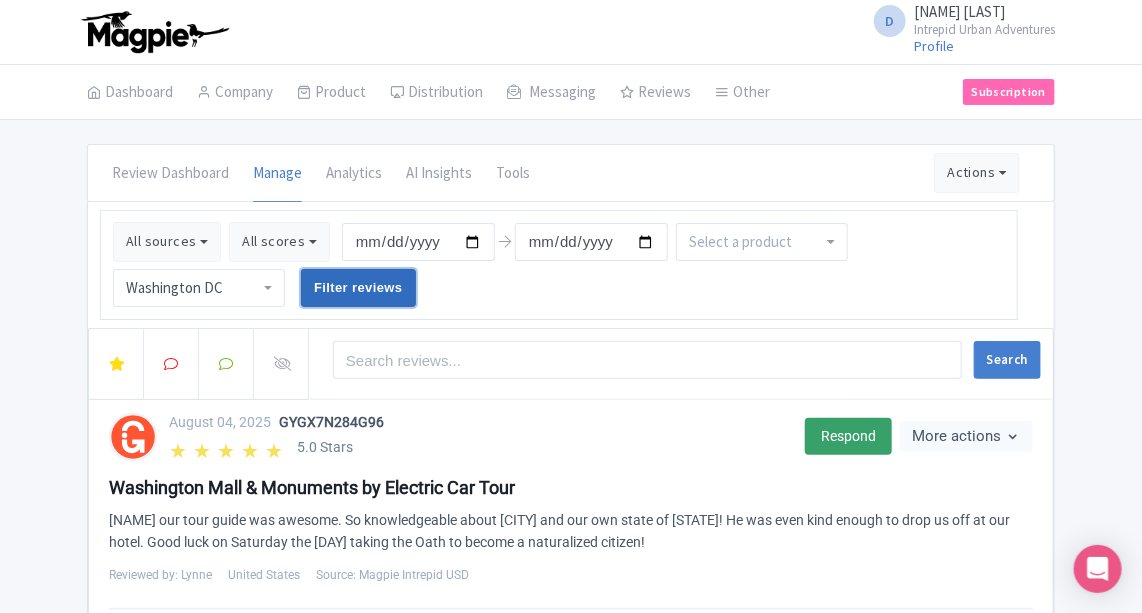 click on "Filter reviews" at bounding box center (358, 288) 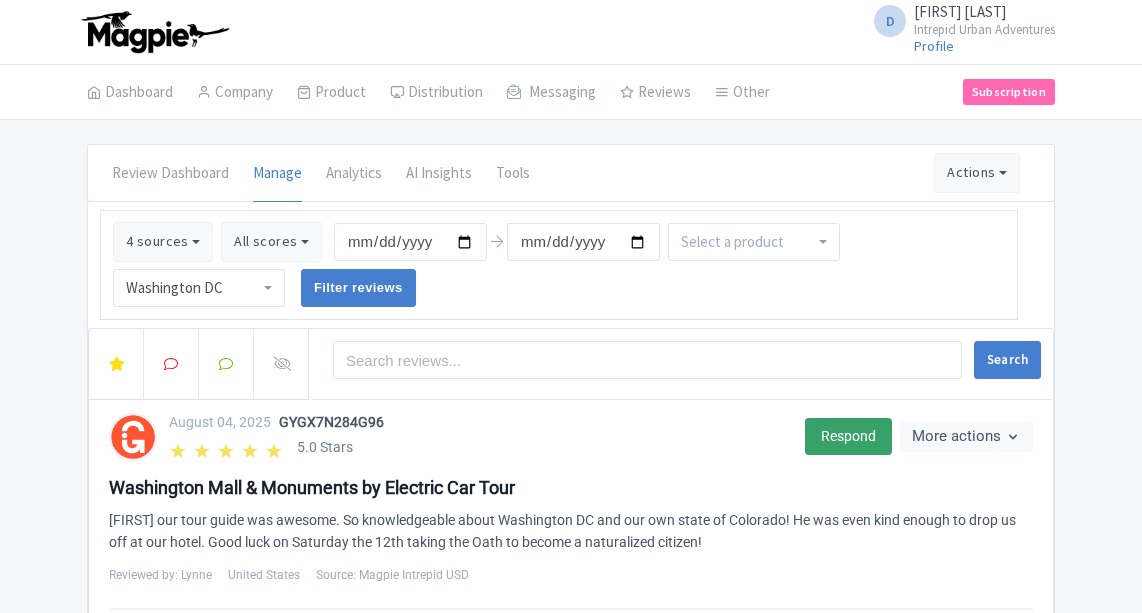 scroll, scrollTop: 0, scrollLeft: 0, axis: both 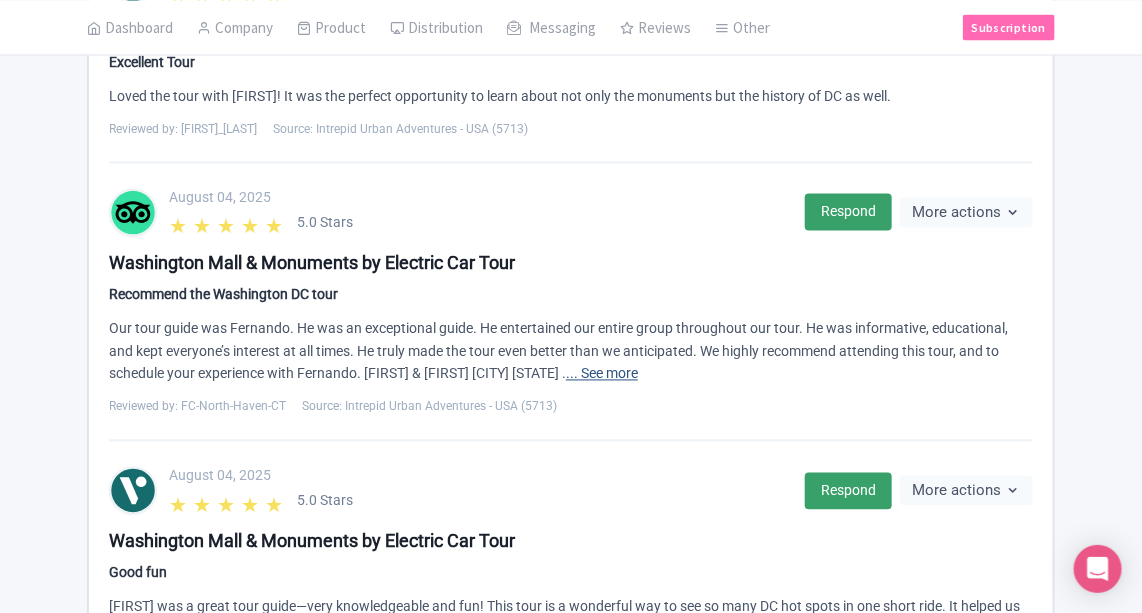 click on "... See more" at bounding box center [602, 374] 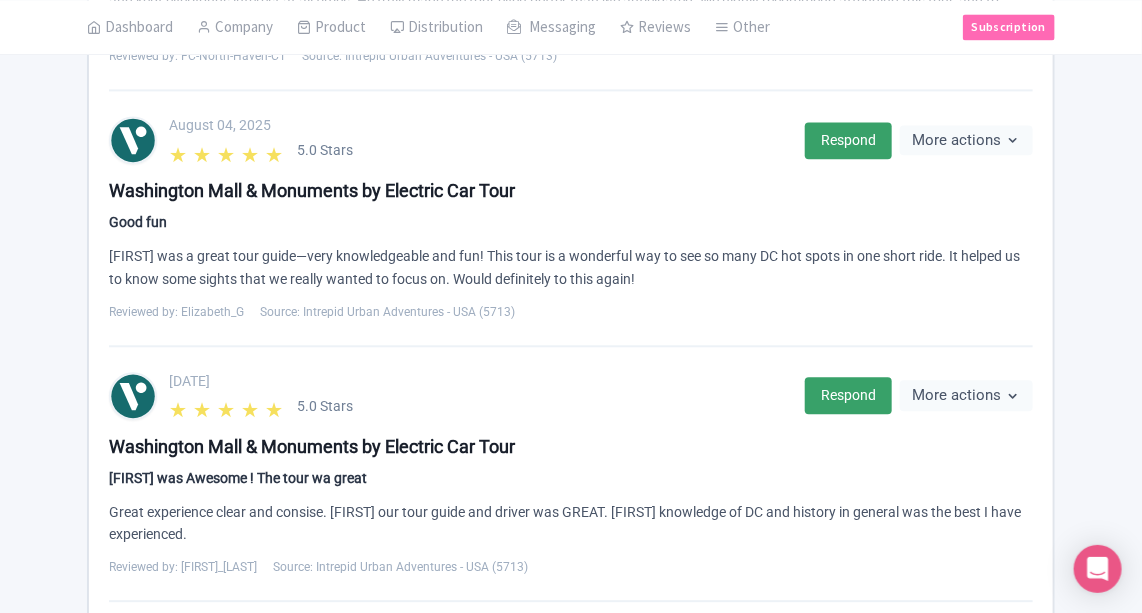 scroll, scrollTop: 1551, scrollLeft: 0, axis: vertical 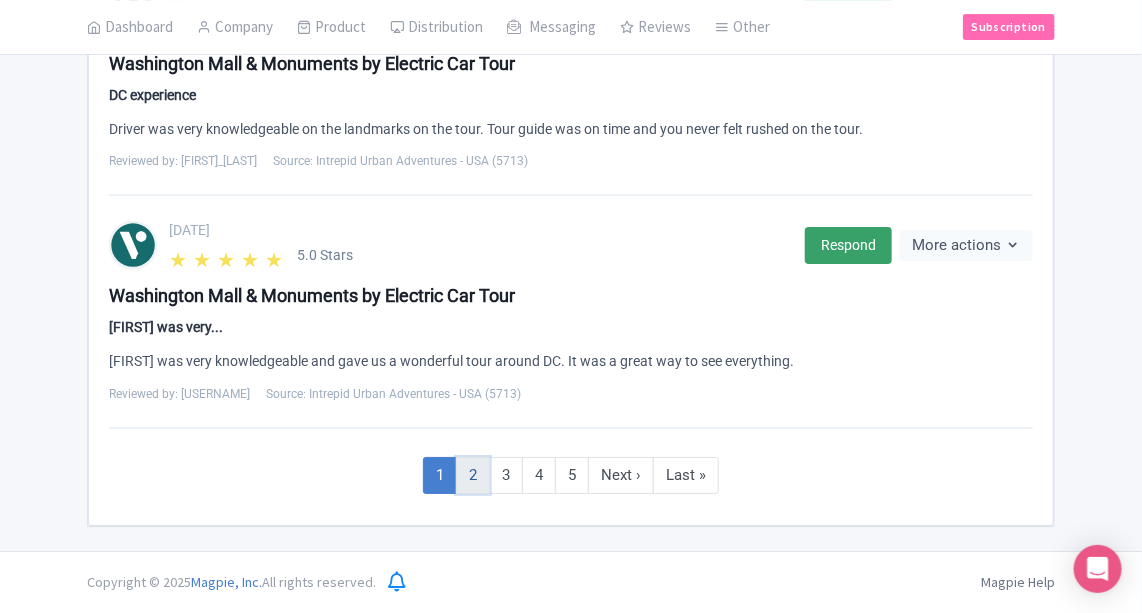 click on "2" at bounding box center (473, 475) 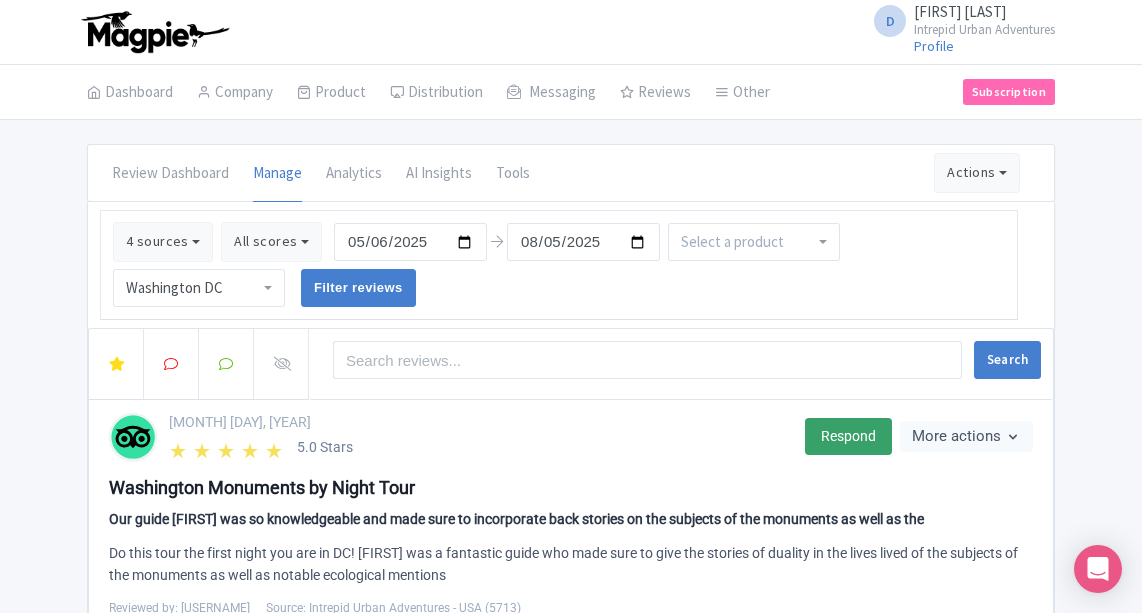 scroll, scrollTop: 395, scrollLeft: 0, axis: vertical 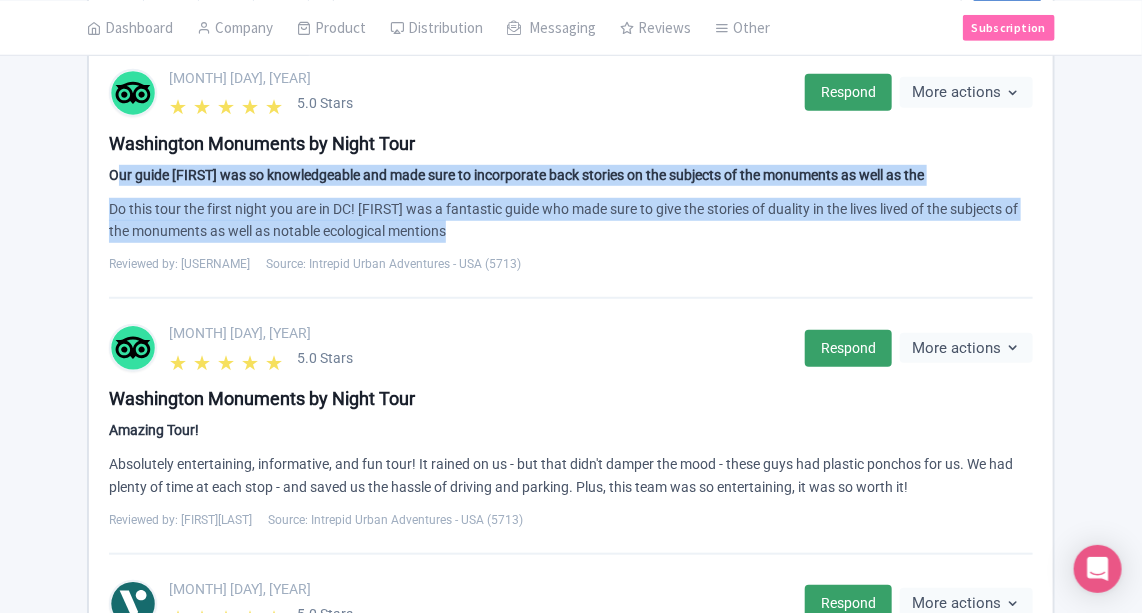 drag, startPoint x: 465, startPoint y: 226, endPoint x: 106, endPoint y: 172, distance: 363.03857 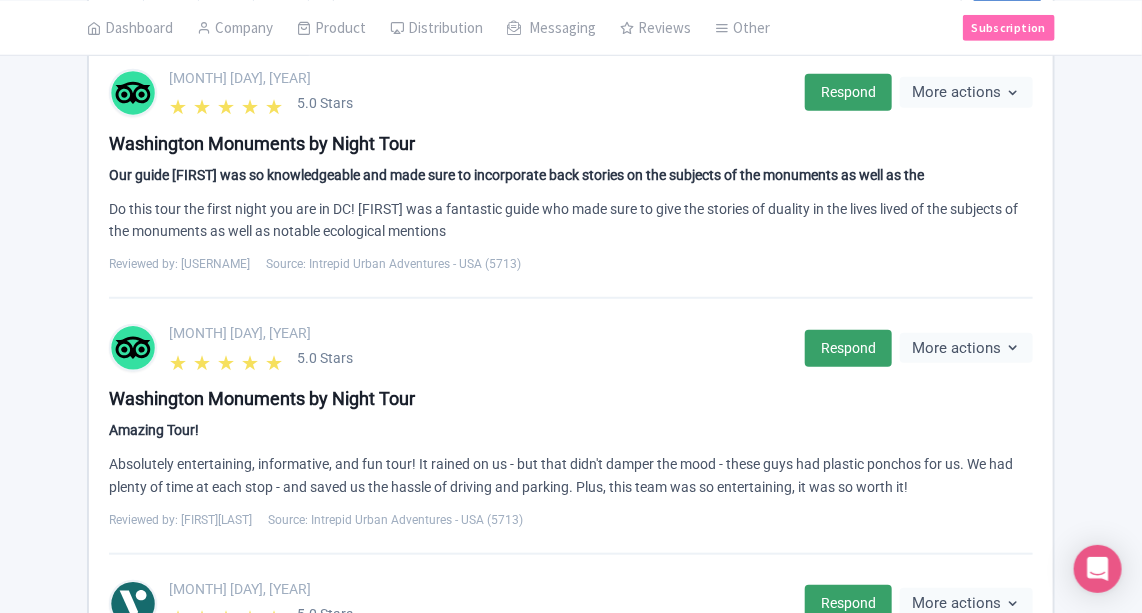 drag, startPoint x: 121, startPoint y: 164, endPoint x: 626, endPoint y: 255, distance: 513.1335 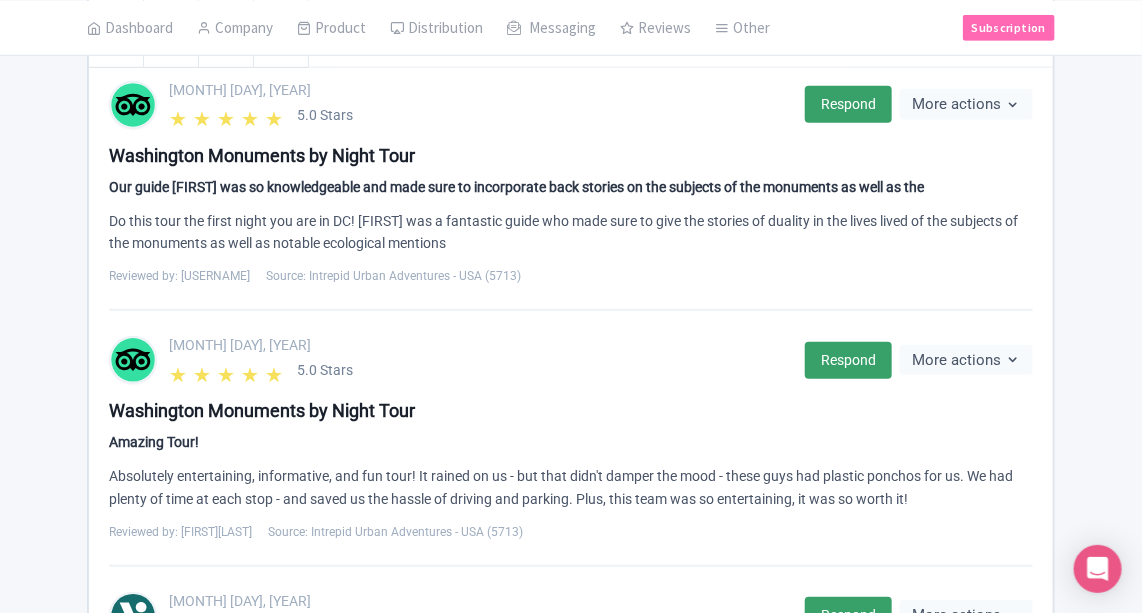 scroll, scrollTop: 306, scrollLeft: 0, axis: vertical 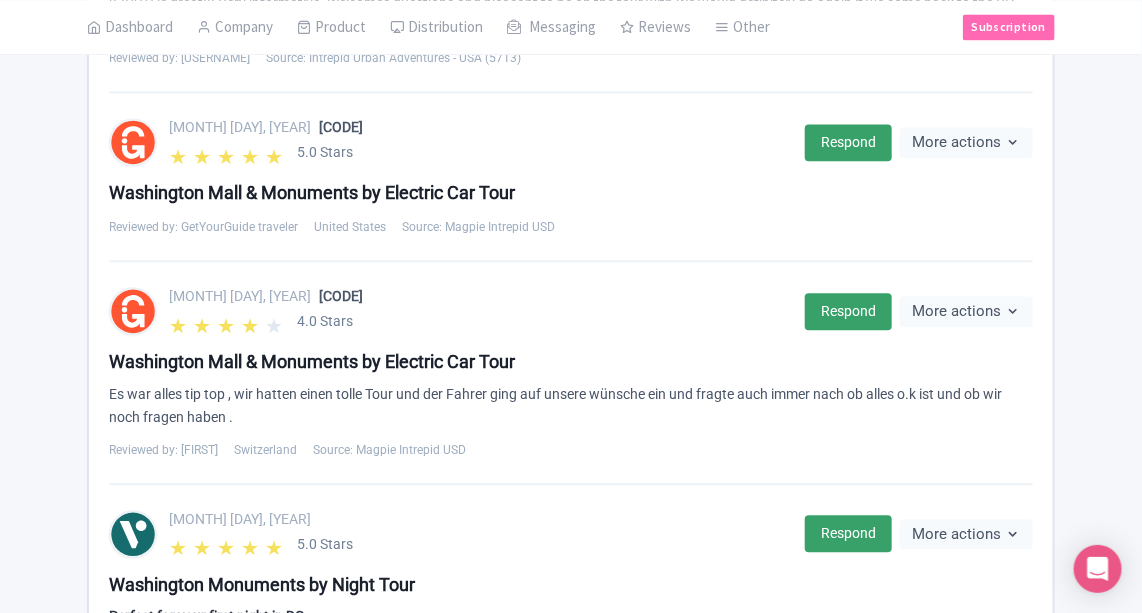 drag, startPoint x: 233, startPoint y: 412, endPoint x: 79, endPoint y: 392, distance: 155.29327 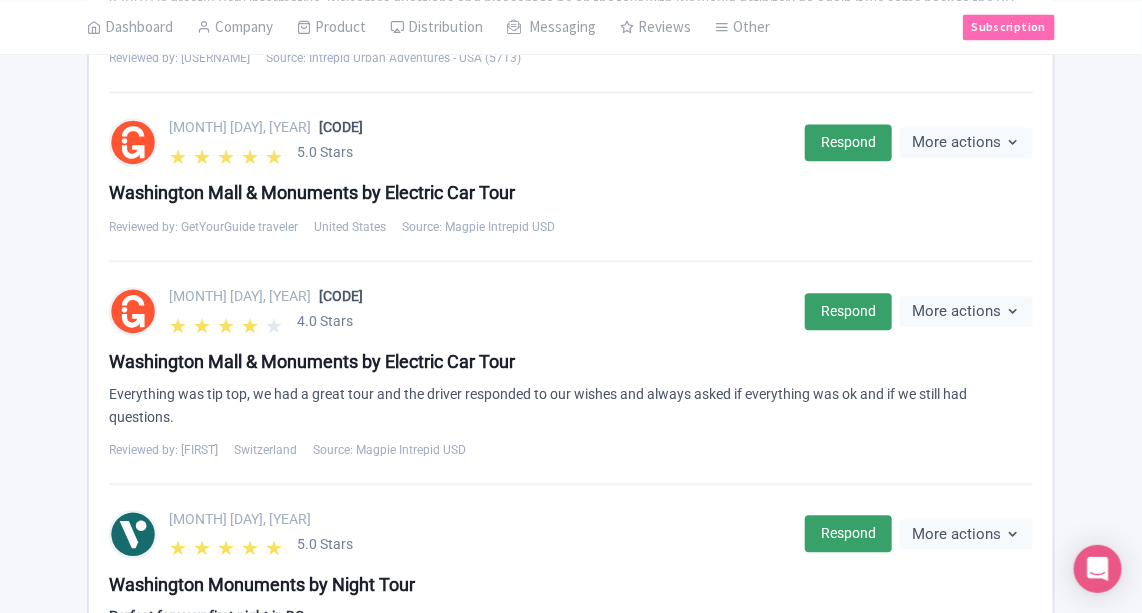 click on "Washington Mall & Monuments by Electric Car Tour
Everything was tip top, we had a great tour and the driver responded to our wishes and always asked if everything was ok and if we still had questions.
Reviewed by: Pamela
Switzerland
Source: Magpie Intrepid USD" at bounding box center (571, 403) 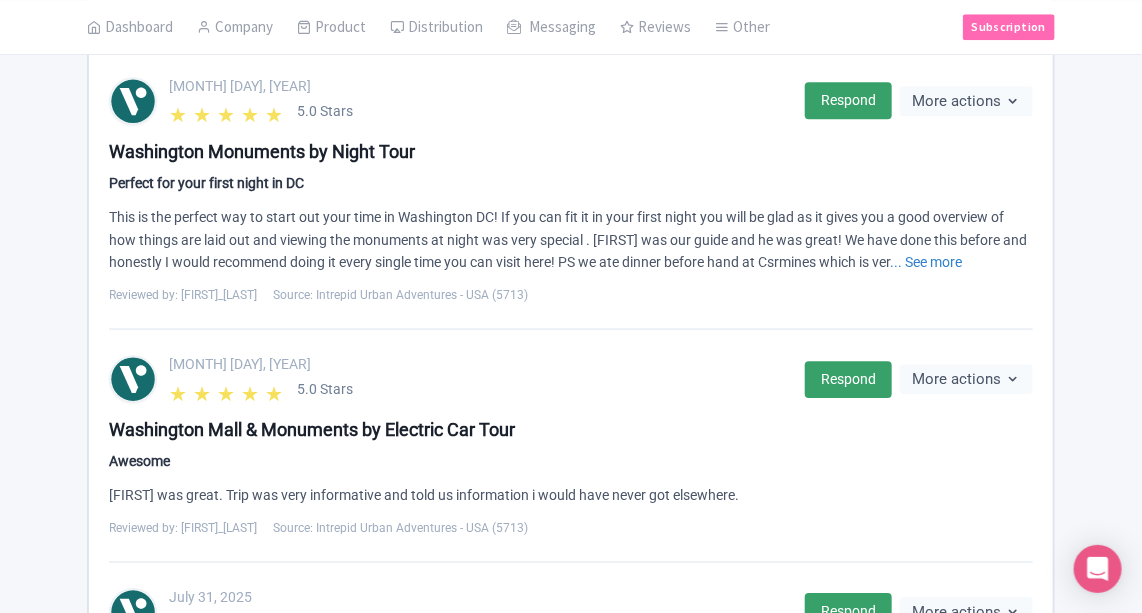 scroll, scrollTop: 2004, scrollLeft: 0, axis: vertical 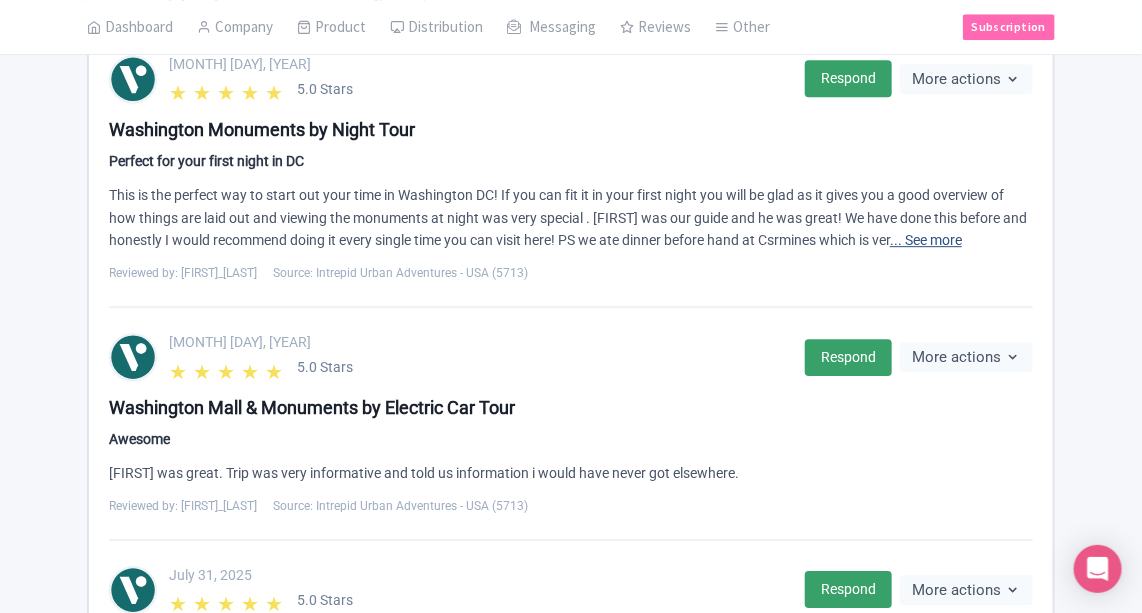 click on "... See more" at bounding box center (926, 240) 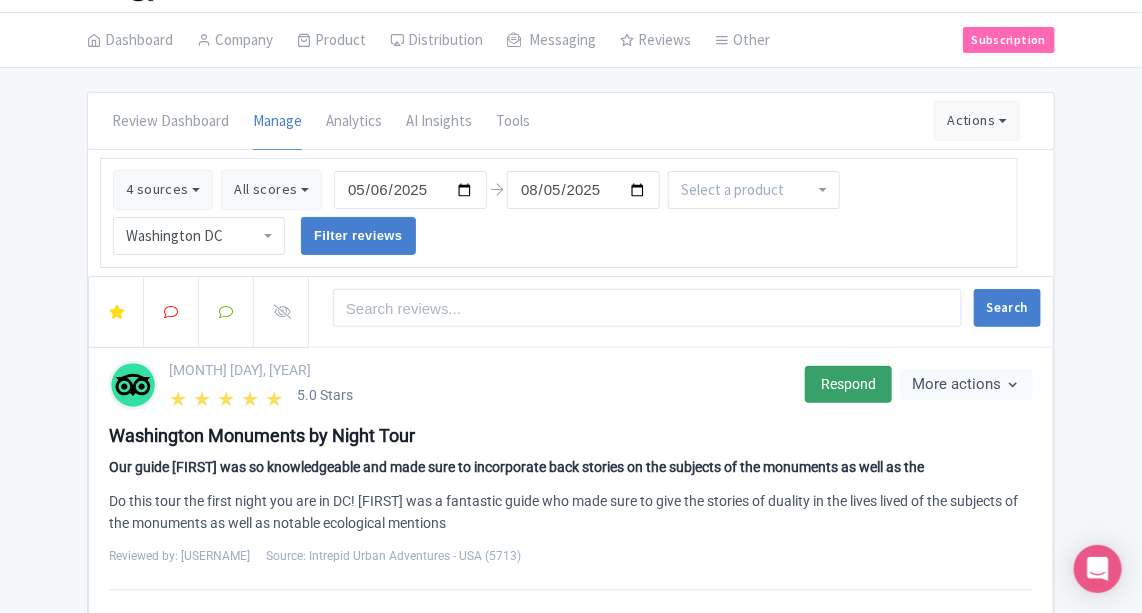 scroll, scrollTop: 13, scrollLeft: 0, axis: vertical 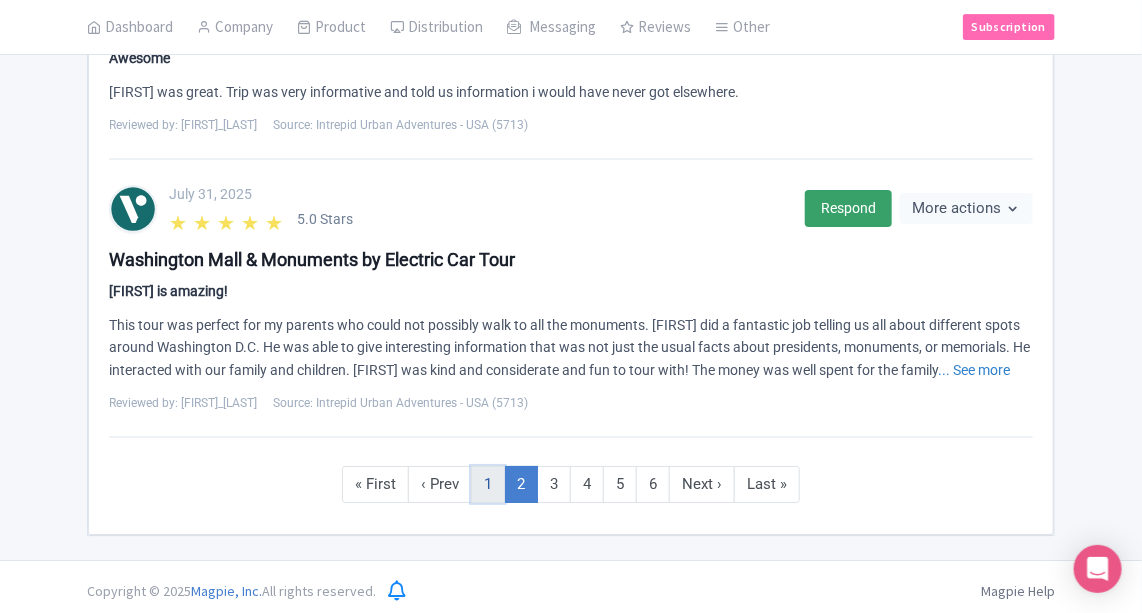 click on "1" at bounding box center (488, 484) 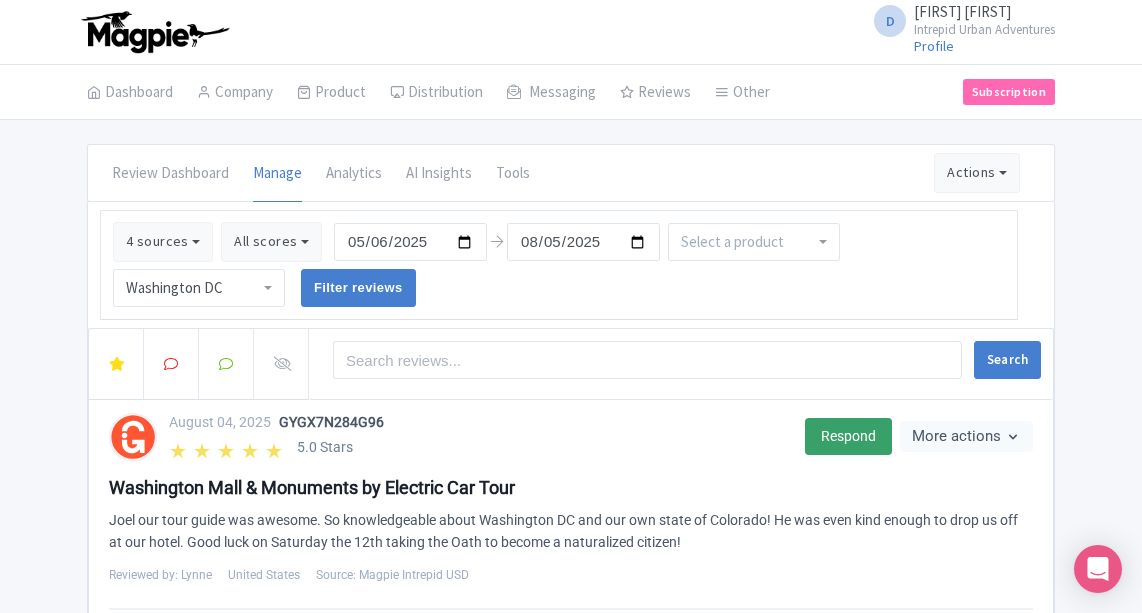 scroll, scrollTop: 395, scrollLeft: 0, axis: vertical 